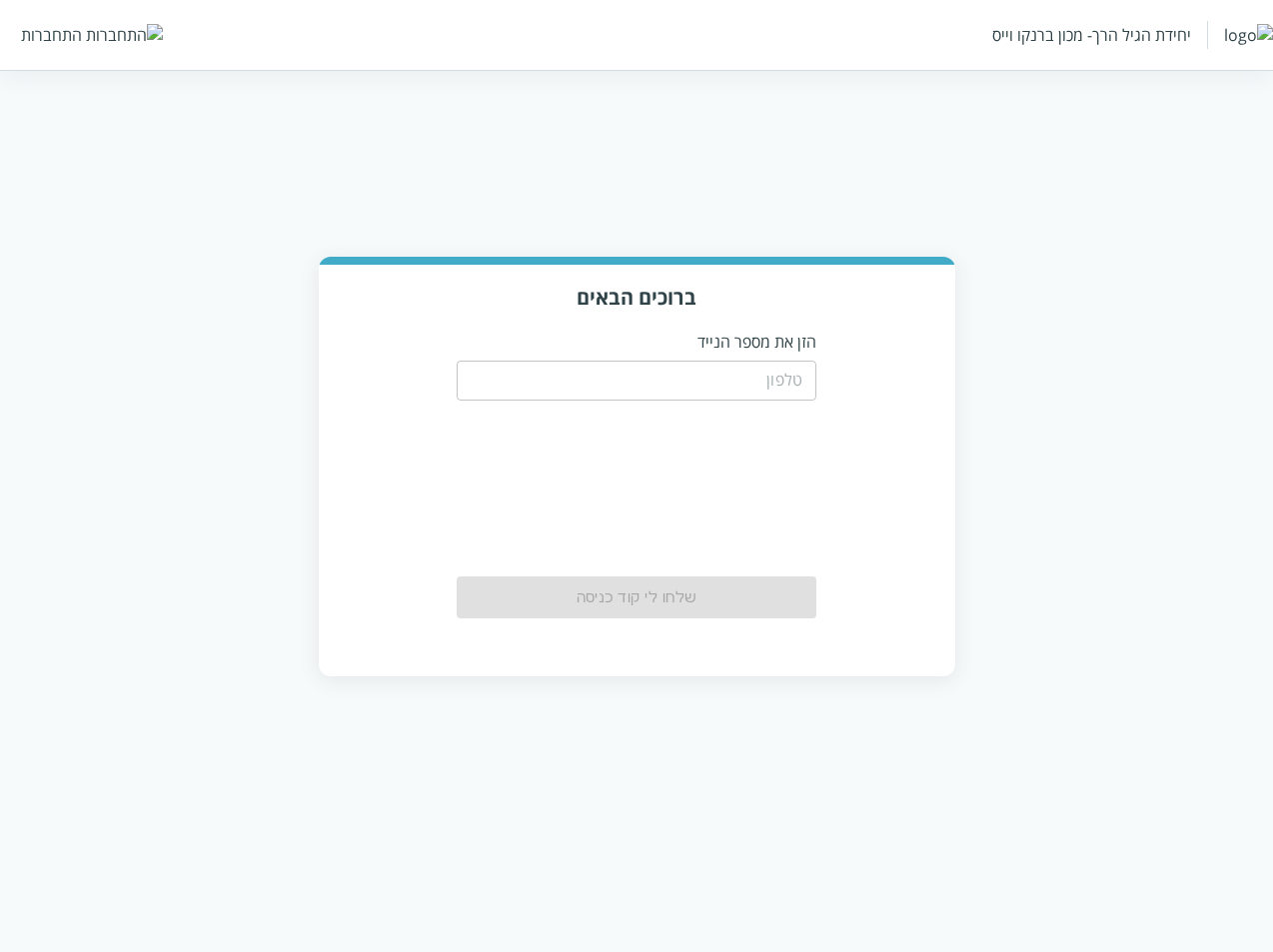 scroll, scrollTop: 0, scrollLeft: 0, axis: both 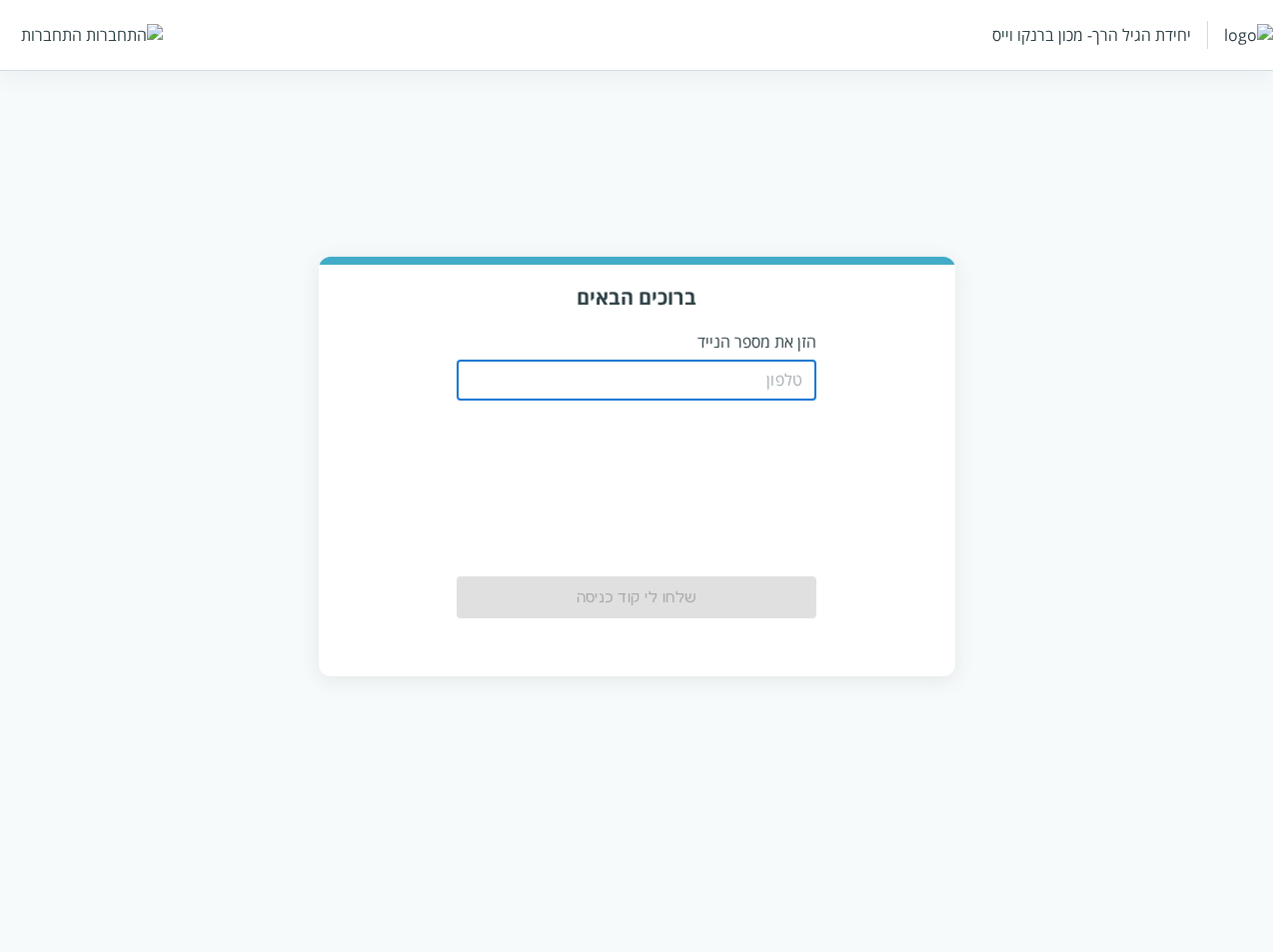 type on "[PHONE]" 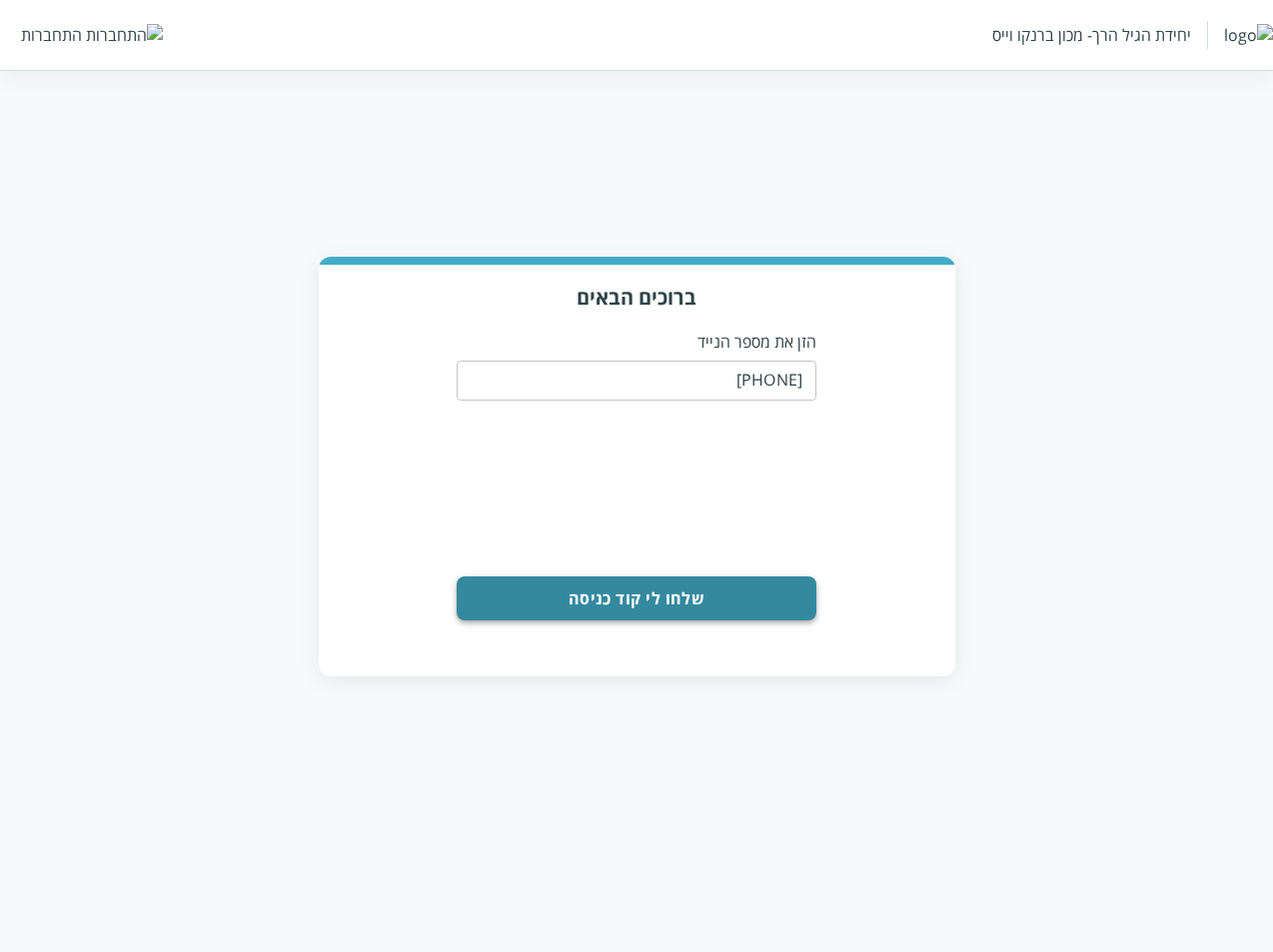 click on "שלחו לי קוד כניסה" at bounding box center (636, 598) 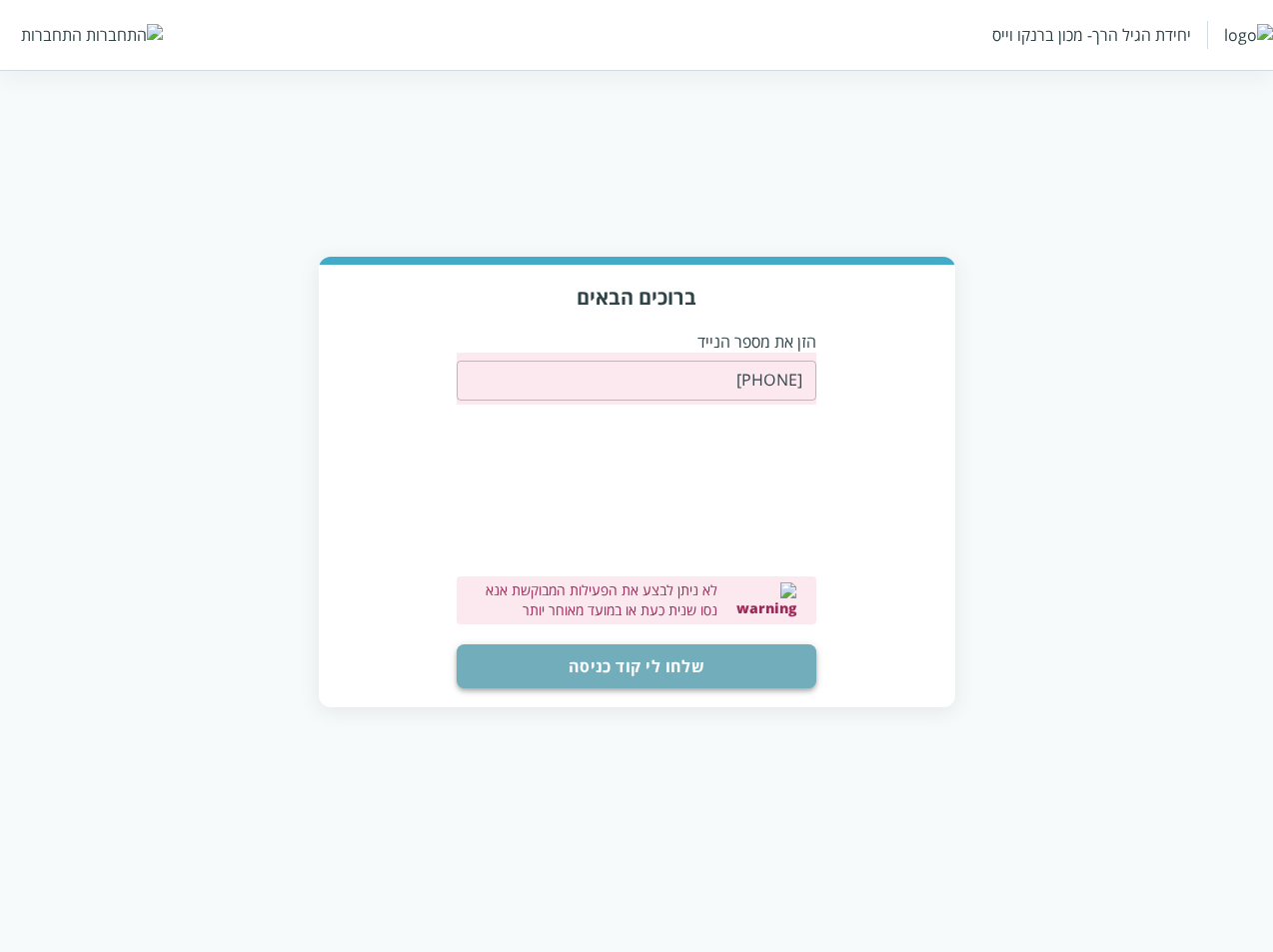 click on "שלחו לי קוד כניסה" at bounding box center [636, 666] 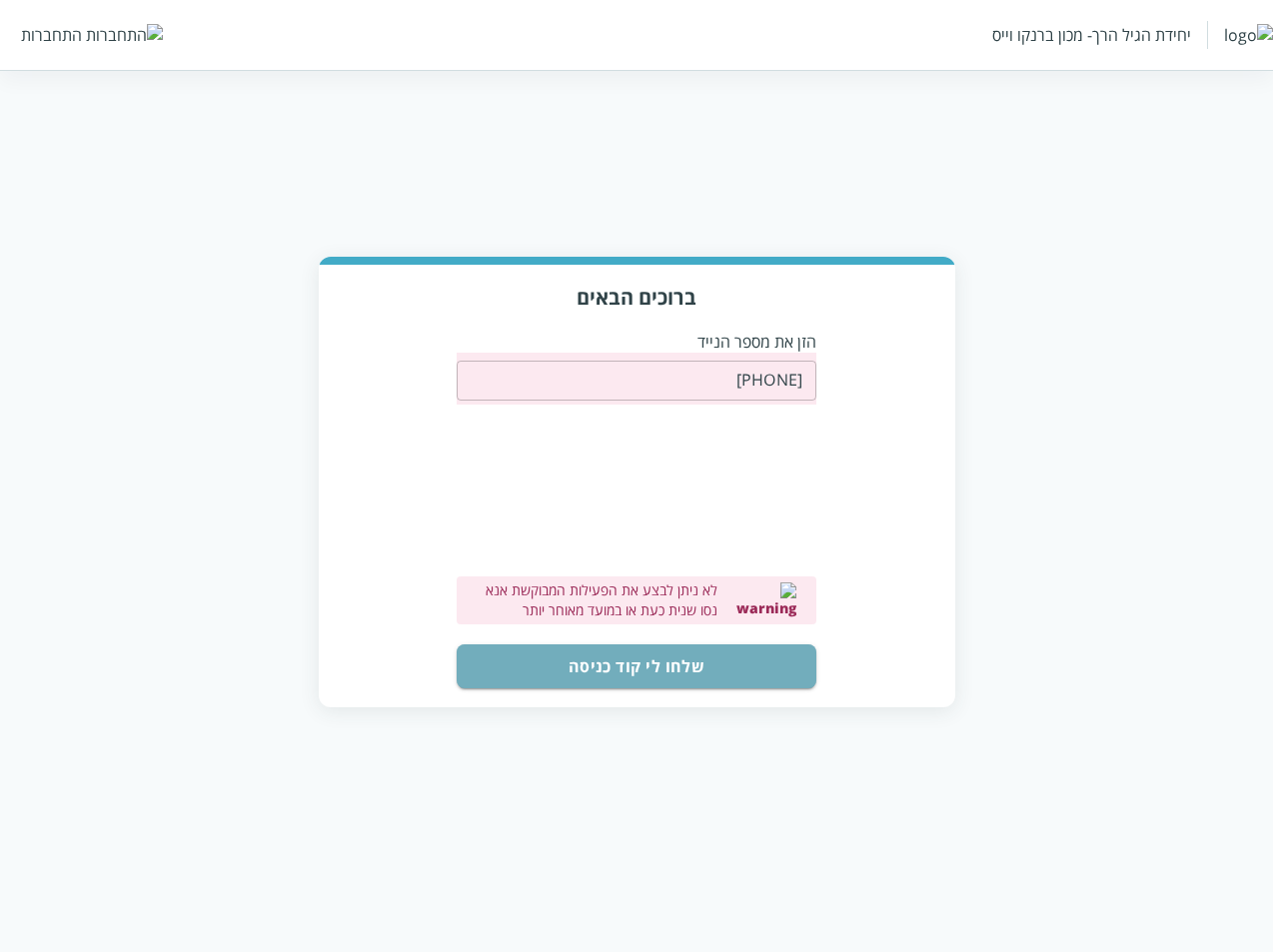 click on "שלחו לי קוד כניסה" at bounding box center (636, 666) 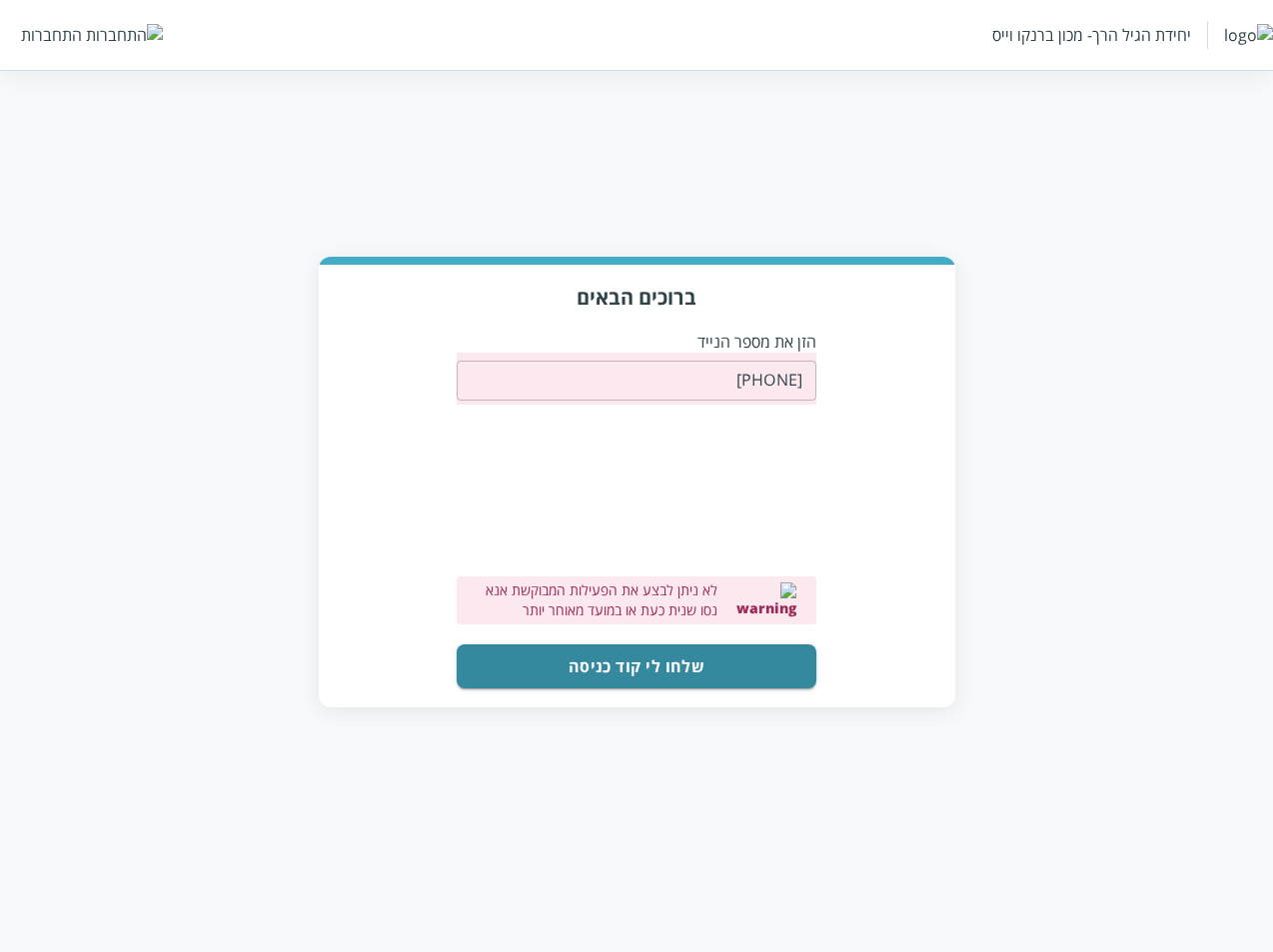 click on "שלחו לי קוד כניסה" at bounding box center (636, 666) 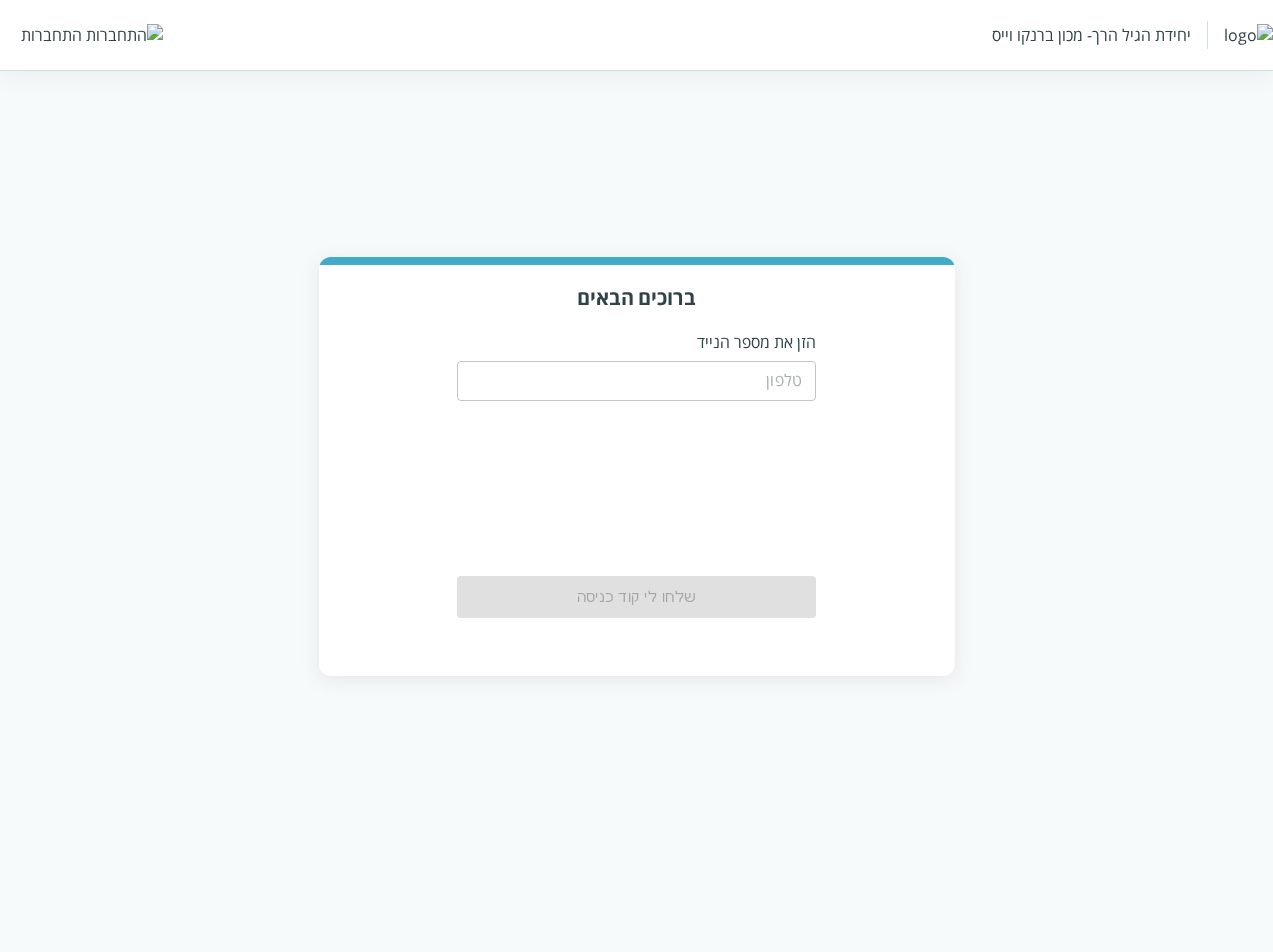 scroll, scrollTop: 0, scrollLeft: 0, axis: both 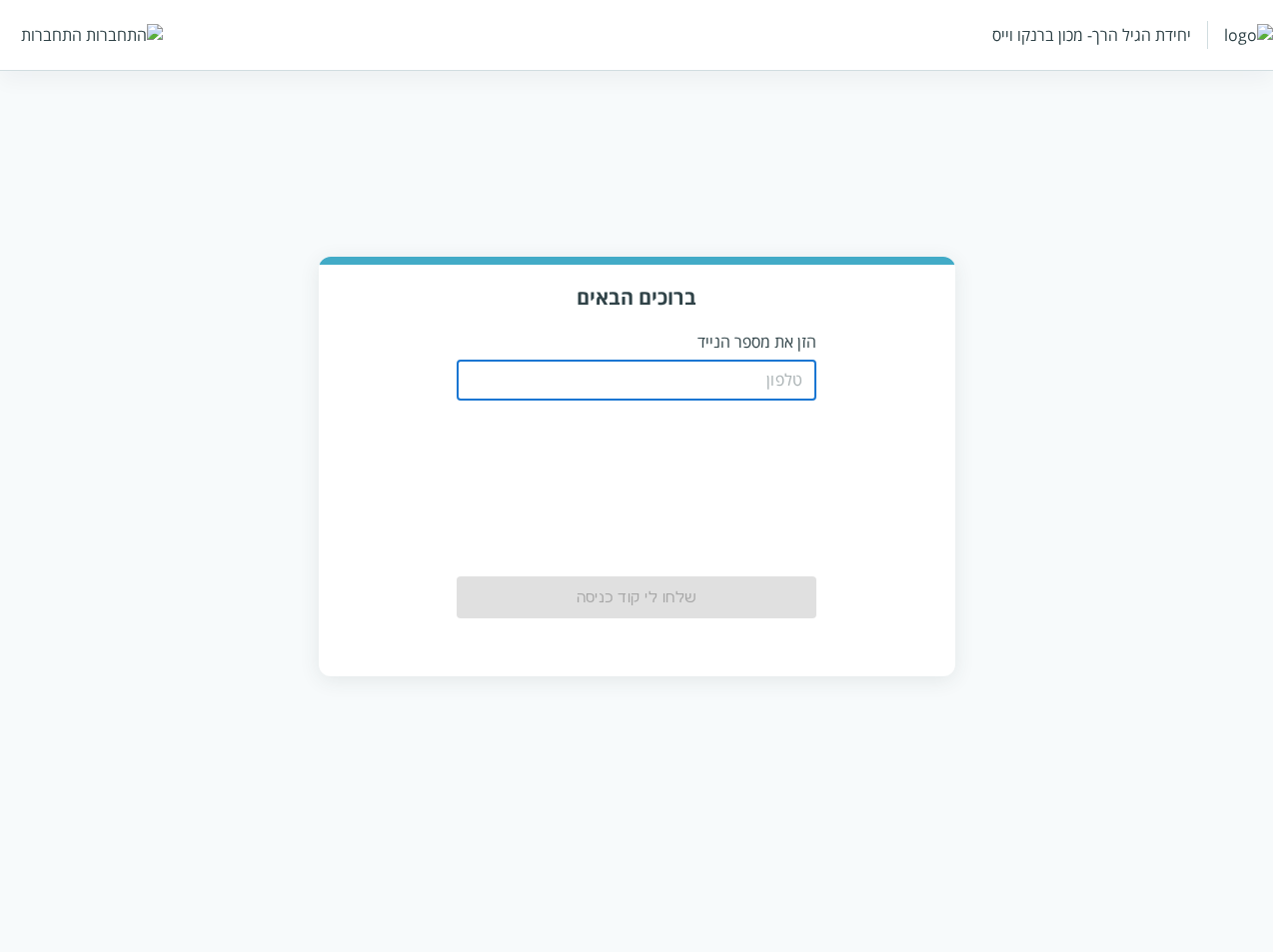 click at bounding box center [636, 381] 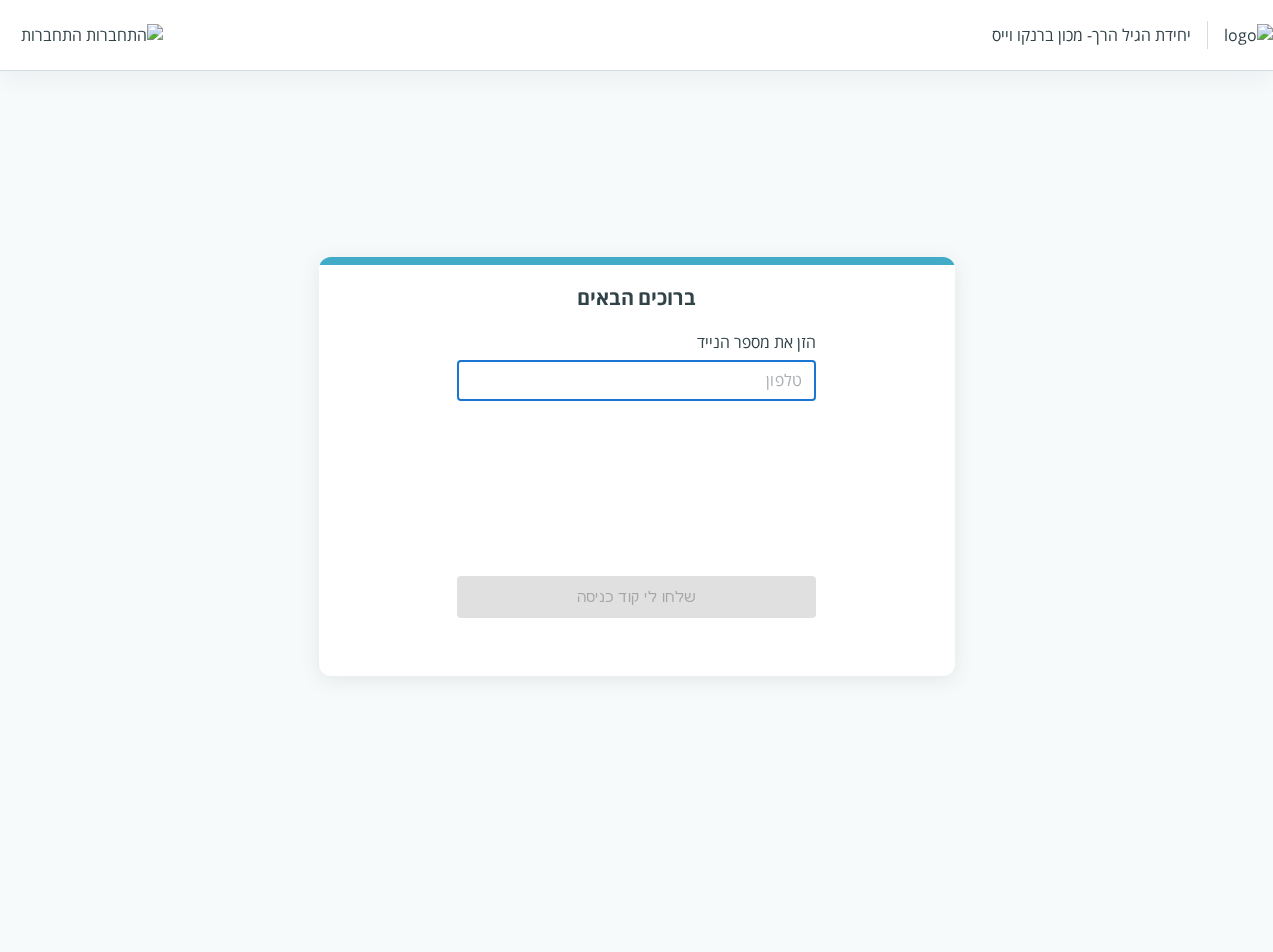 type on "[PHONE]" 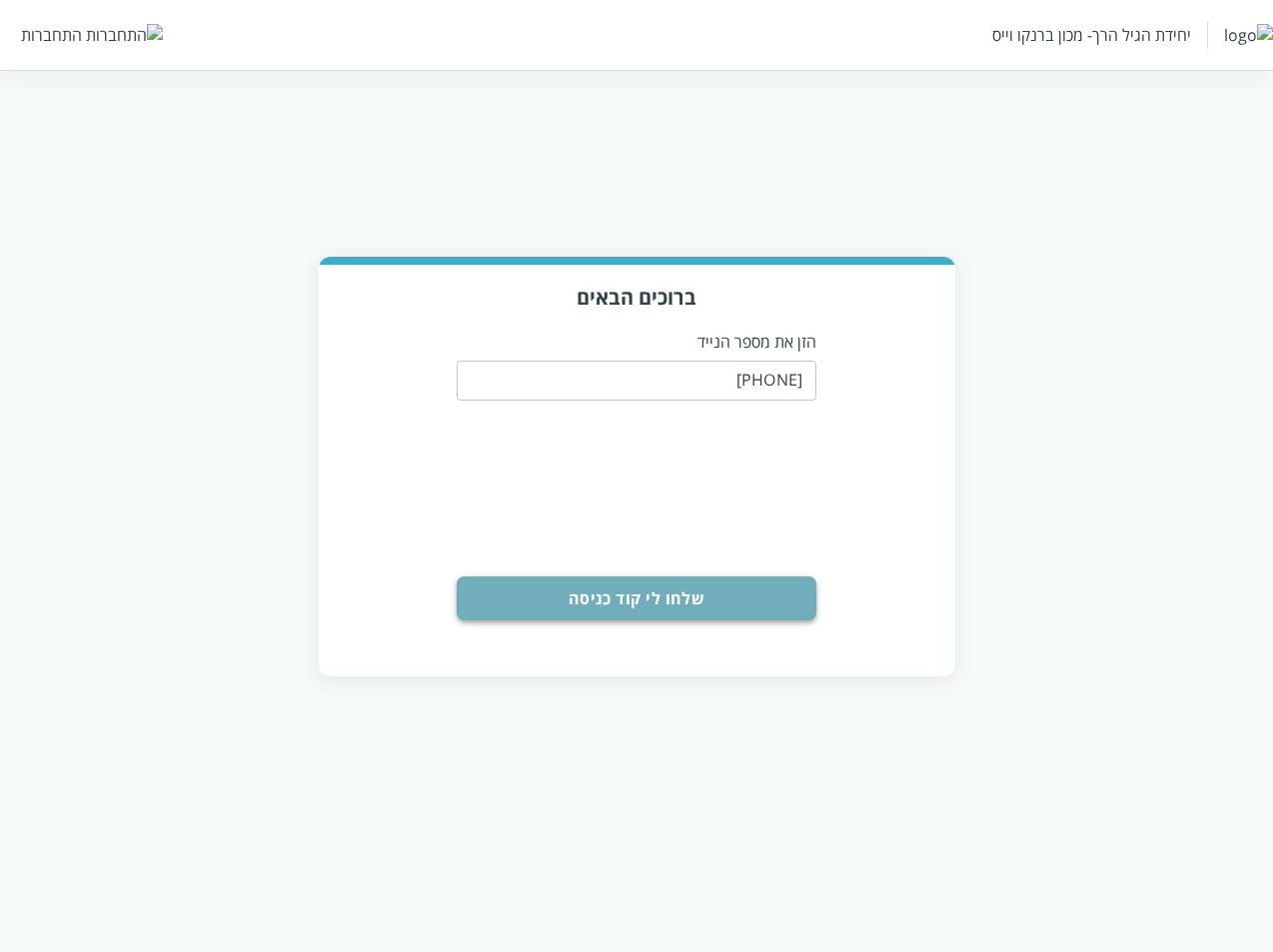click on "שלחו לי קוד כניסה" at bounding box center (636, 598) 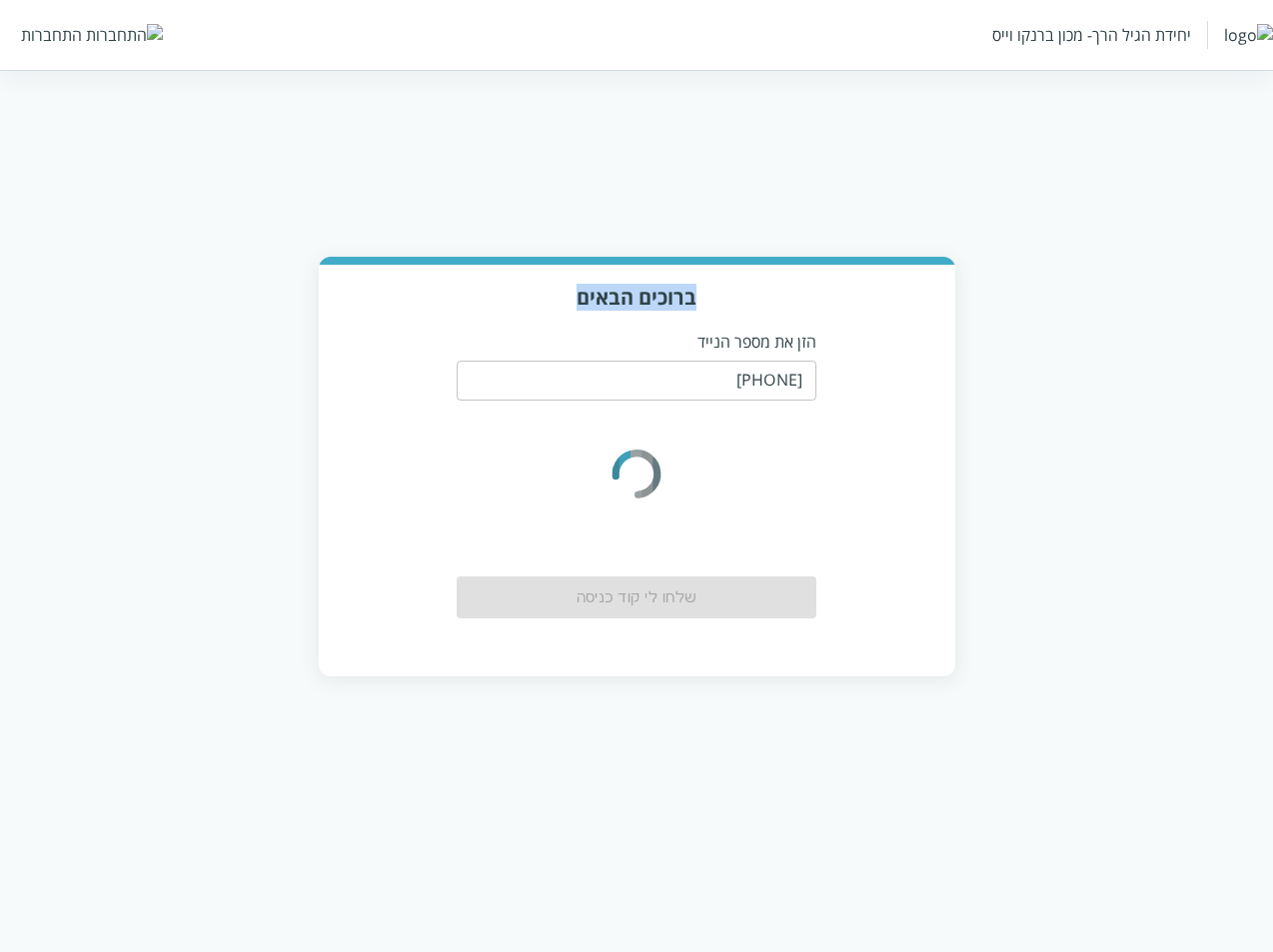 drag, startPoint x: 697, startPoint y: 294, endPoint x: 573, endPoint y: 309, distance: 124.90396 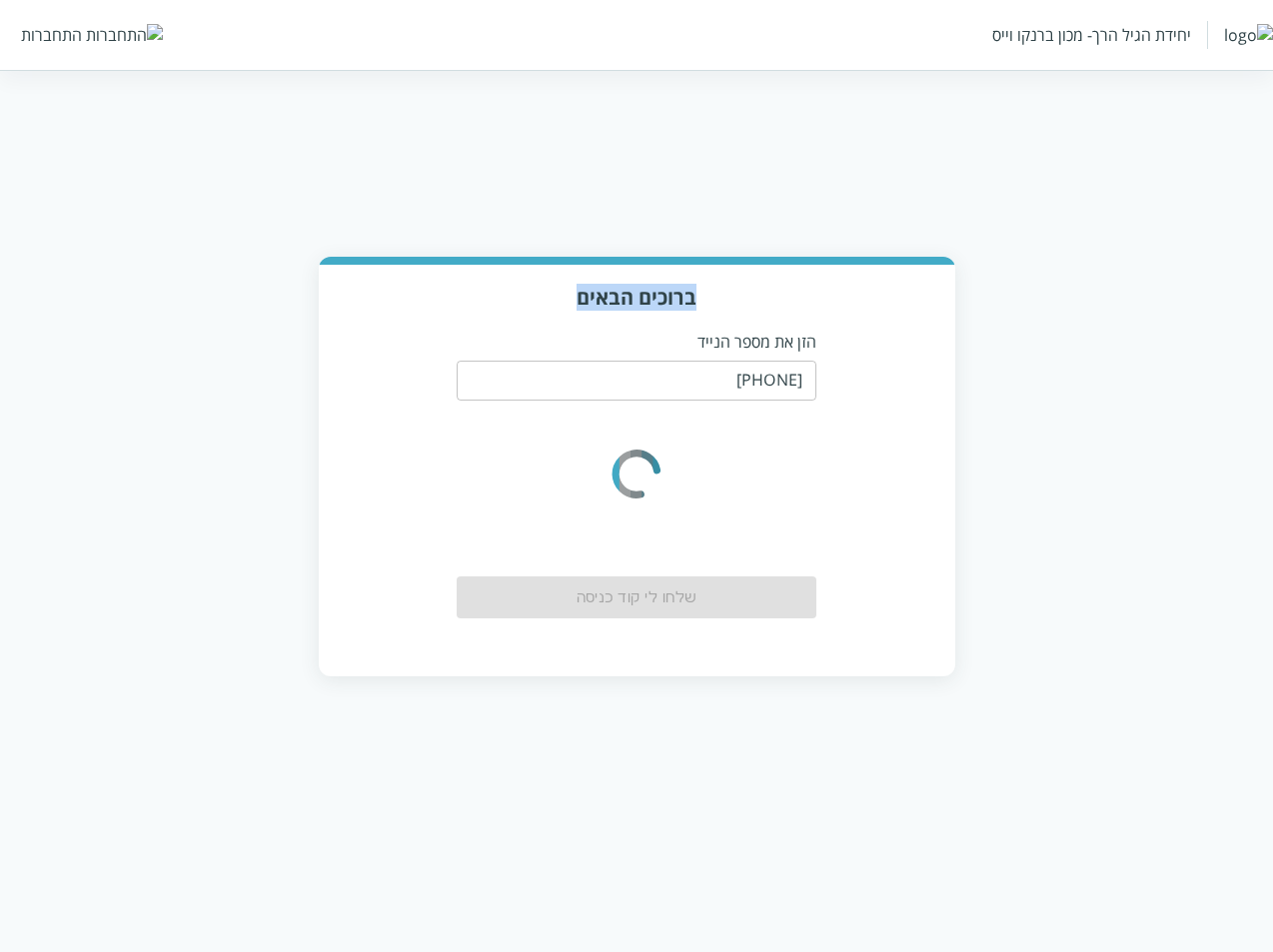 click on "ברוכים הבאים" at bounding box center [636, 297] 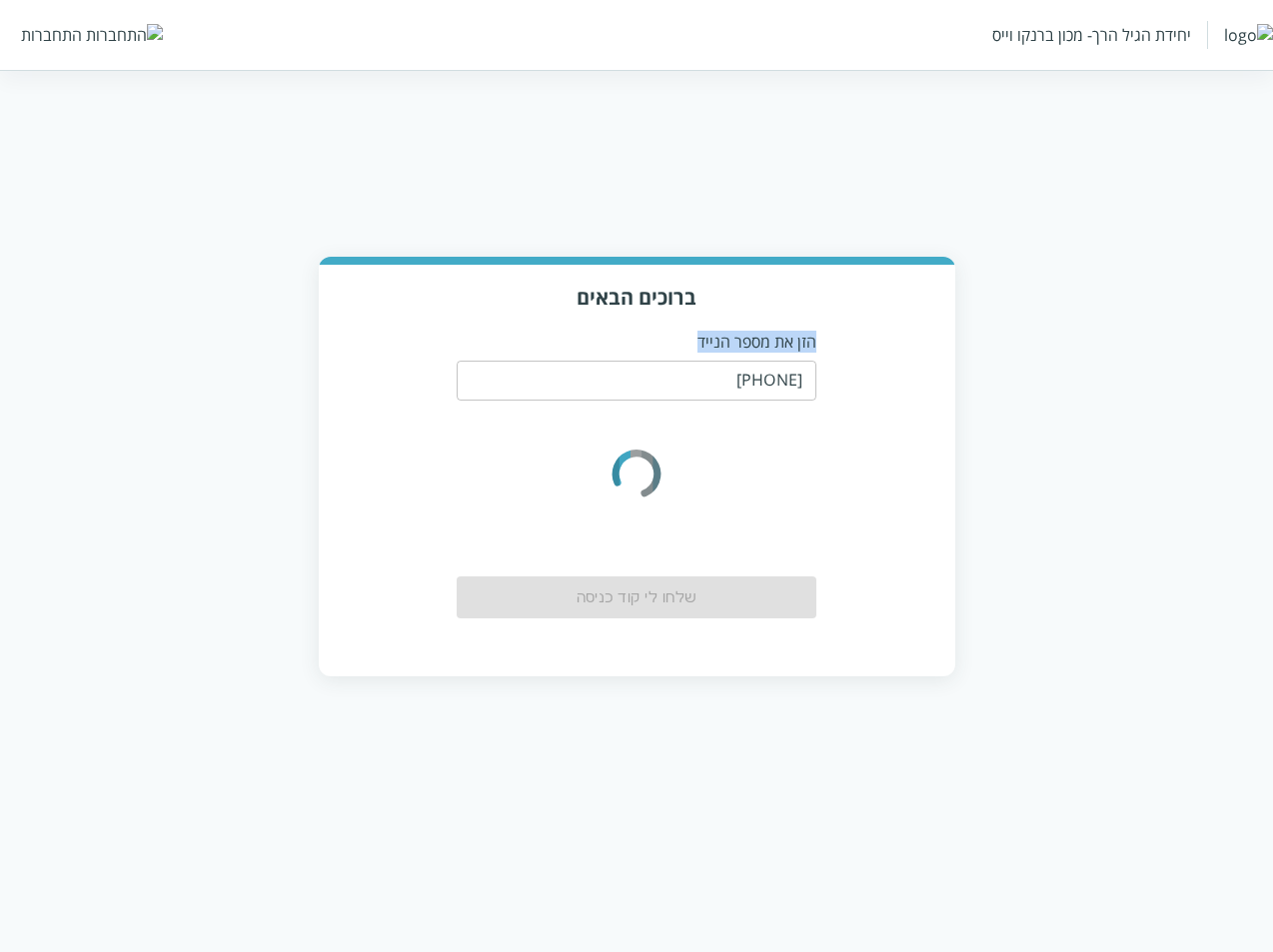 drag, startPoint x: 700, startPoint y: 347, endPoint x: 821, endPoint y: 346, distance: 121.004132 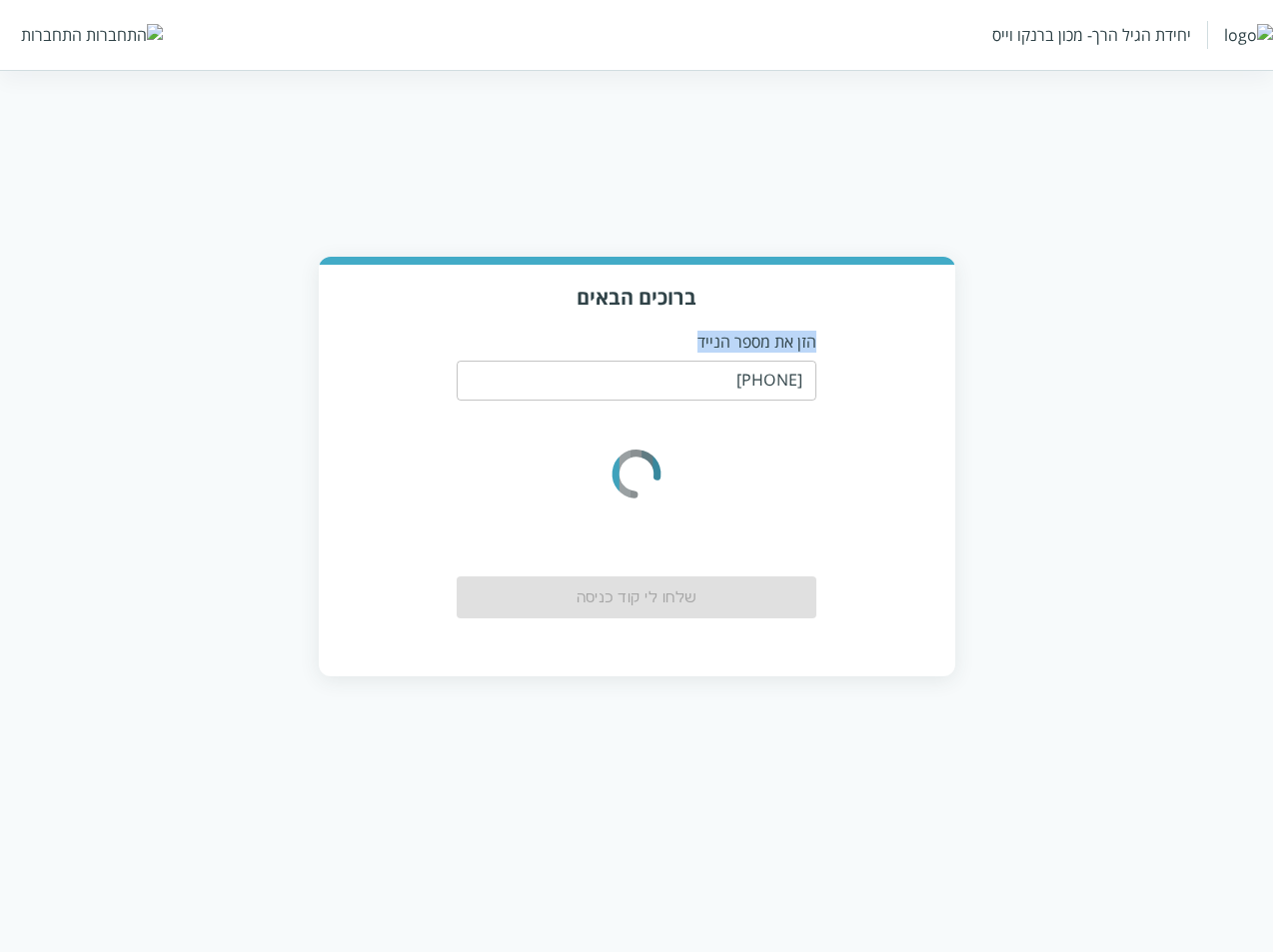click on "ברוכים הבאים הזן את מספר הנייד   0533115537 ​ שלחו לי קוד כניסה" at bounding box center (636, 470) 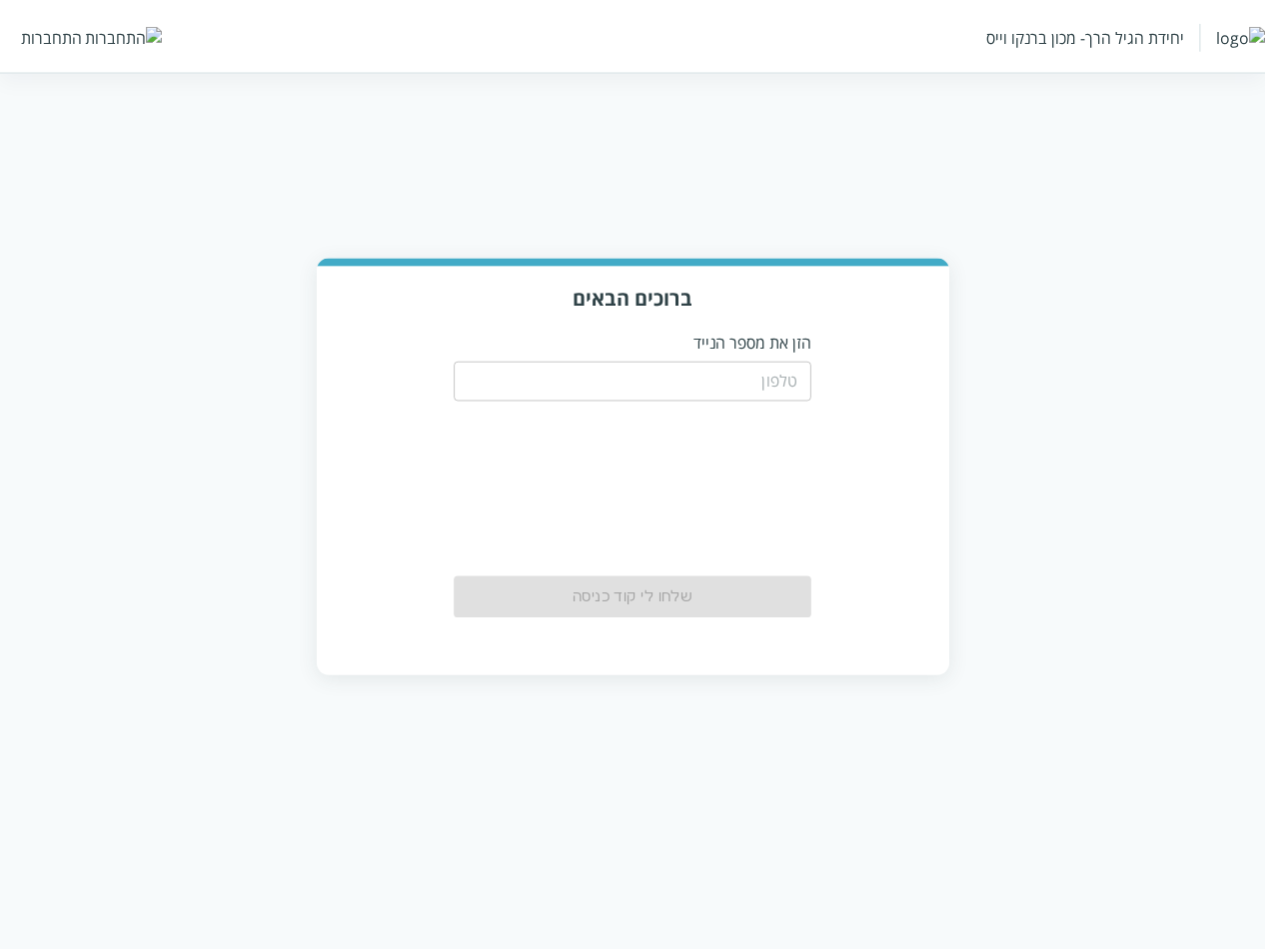 scroll, scrollTop: 0, scrollLeft: 0, axis: both 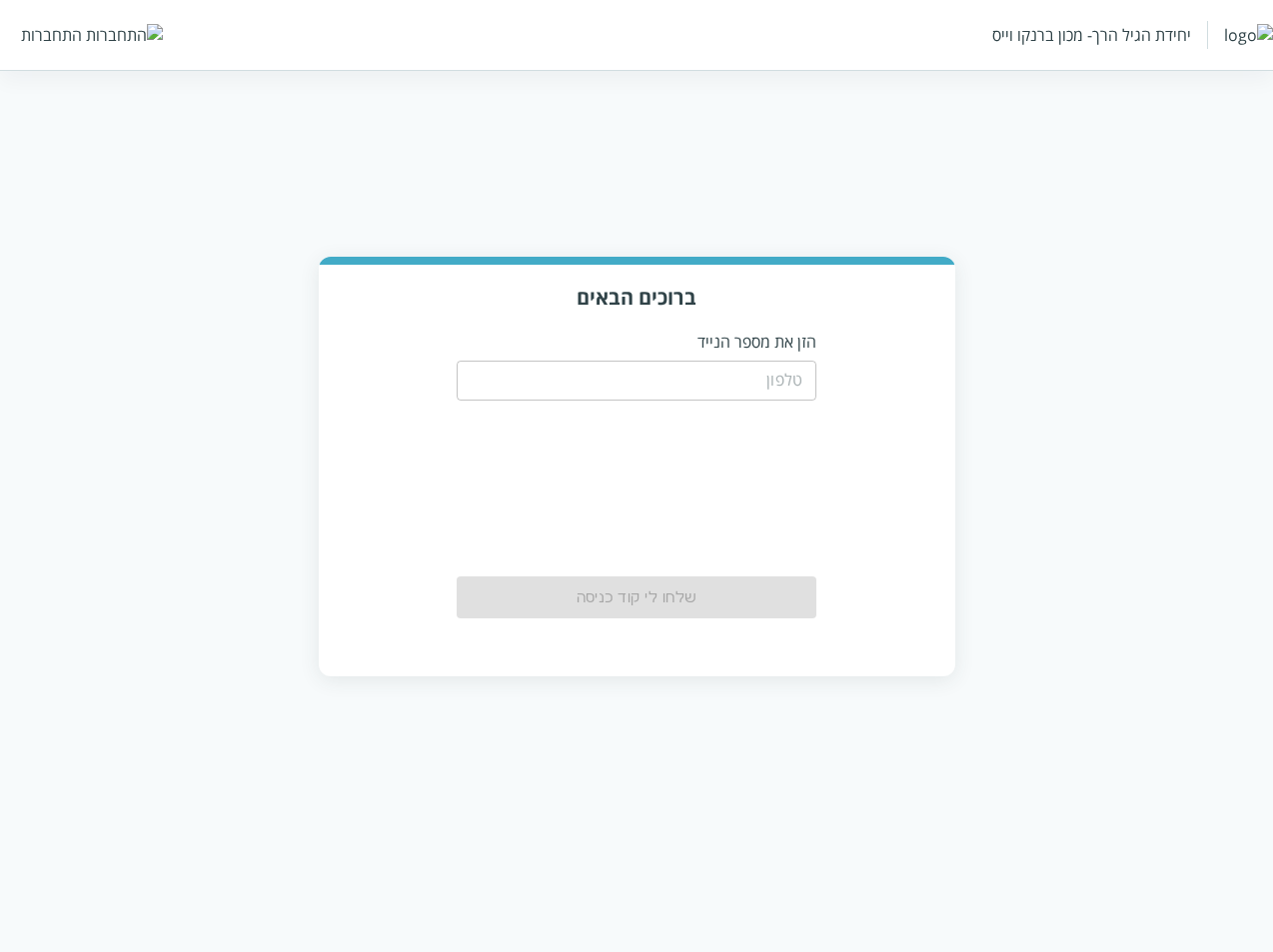 click at bounding box center [636, 381] 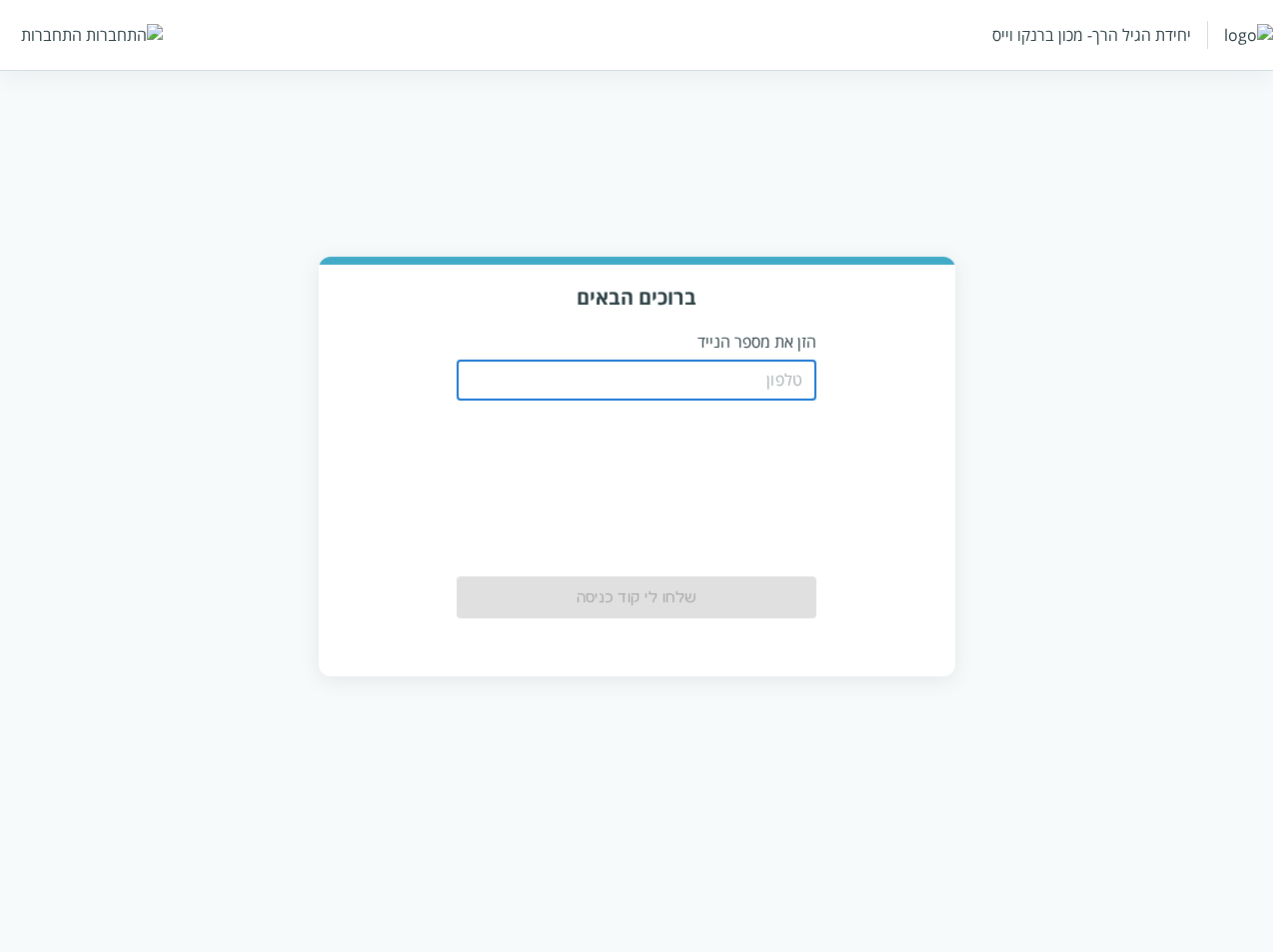 type on "[PHONE]" 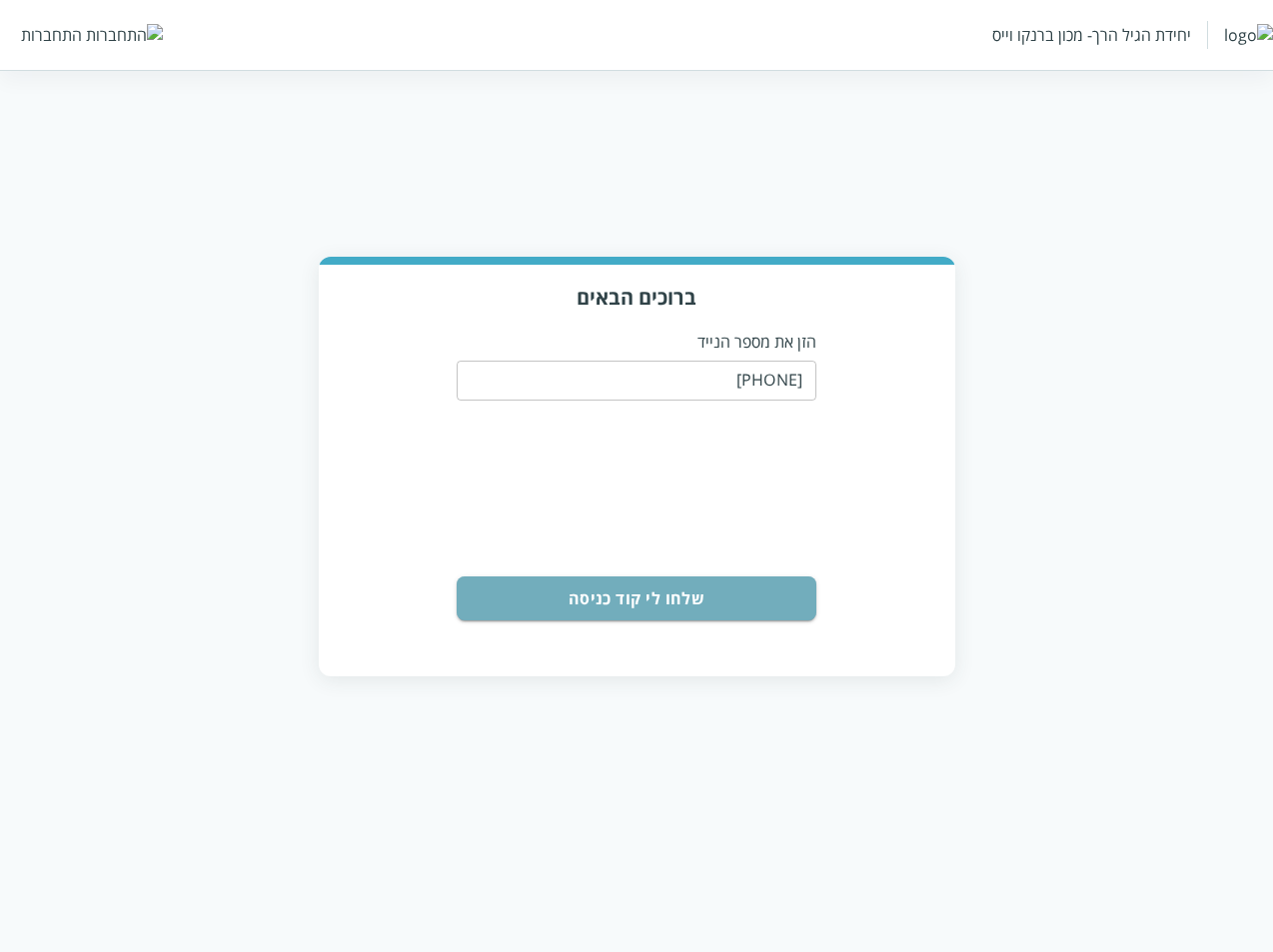 click on "שלחו לי קוד כניסה" at bounding box center (636, 598) 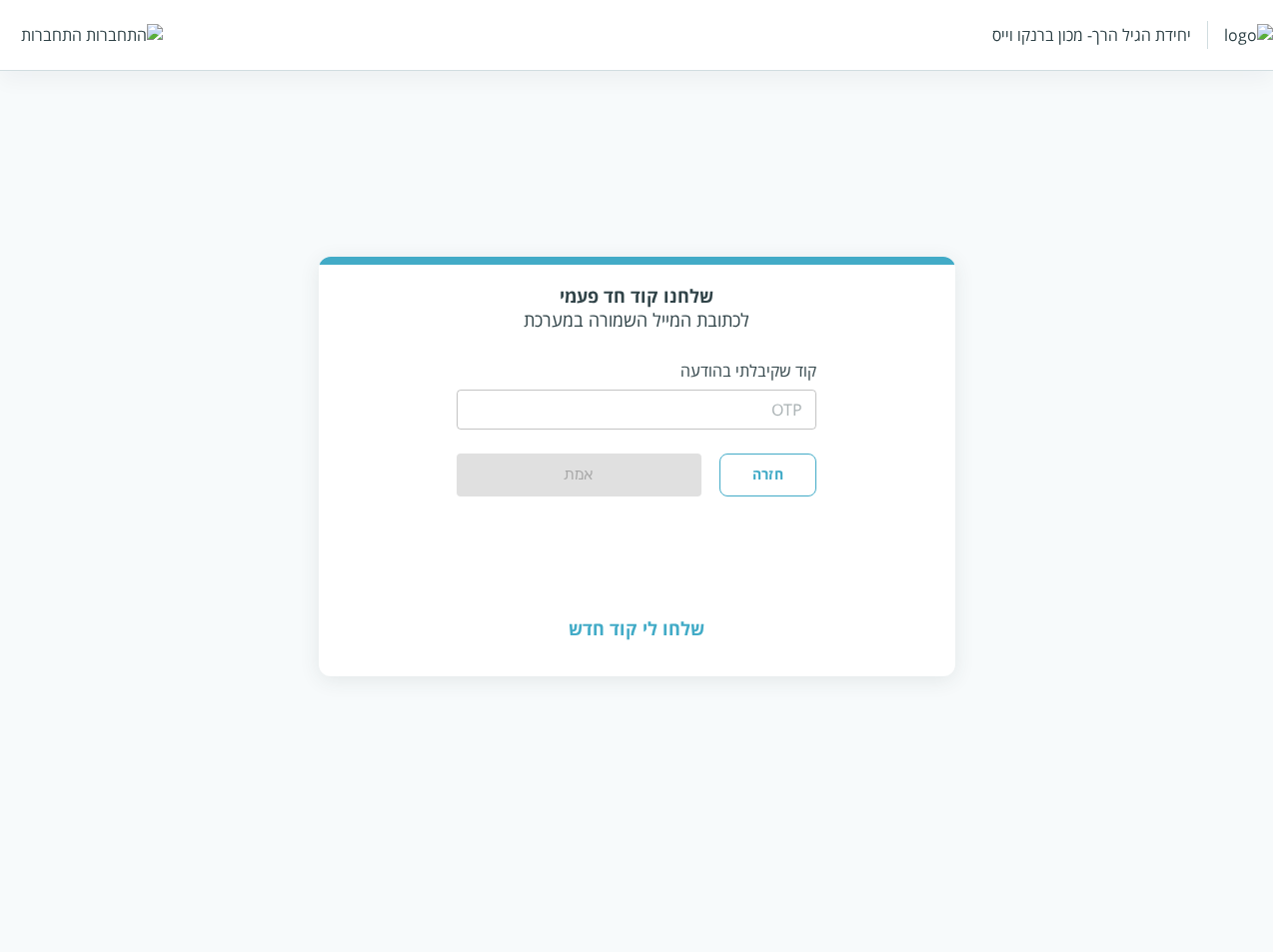 click at bounding box center (636, 410) 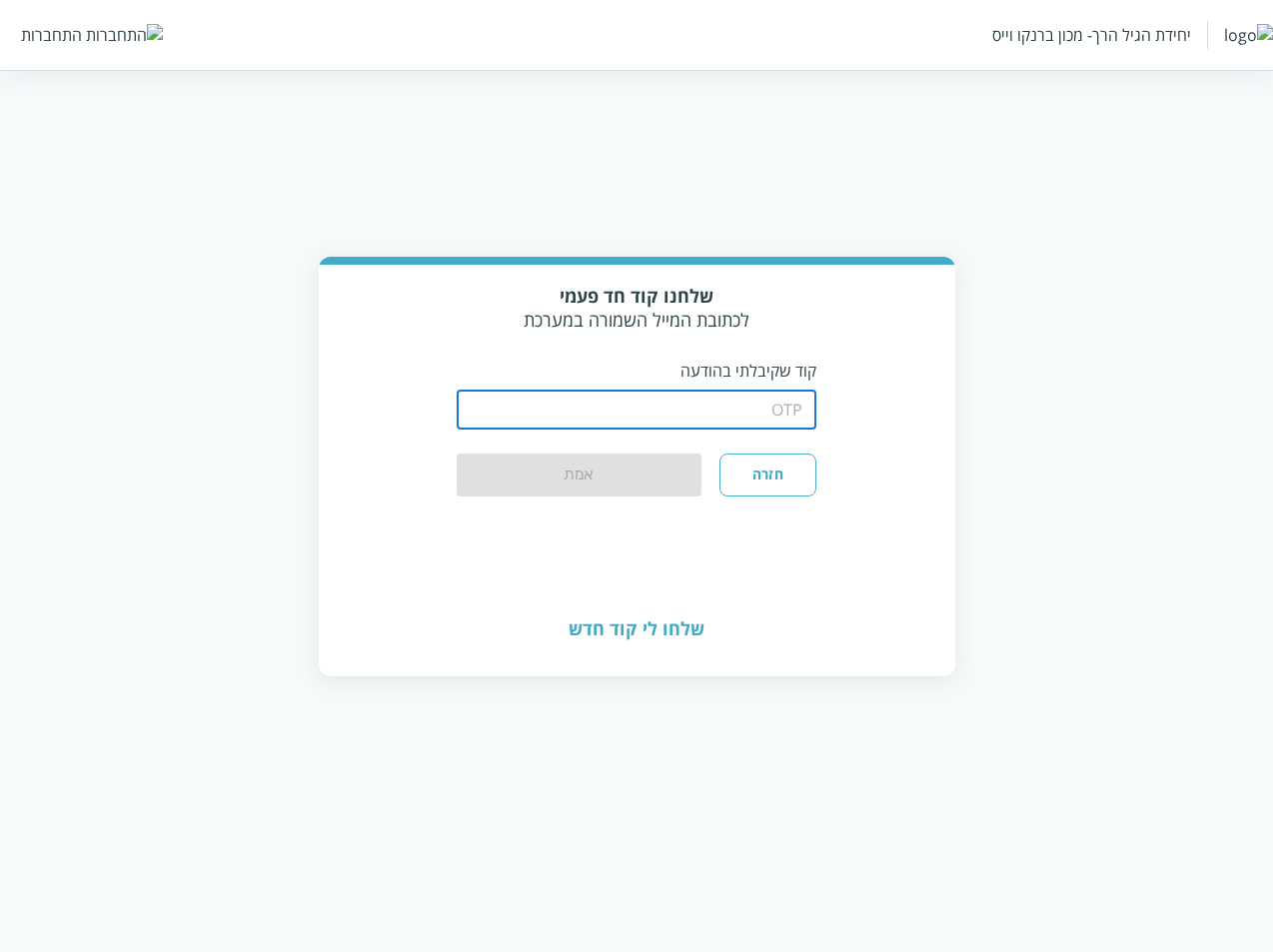 type on "1234" 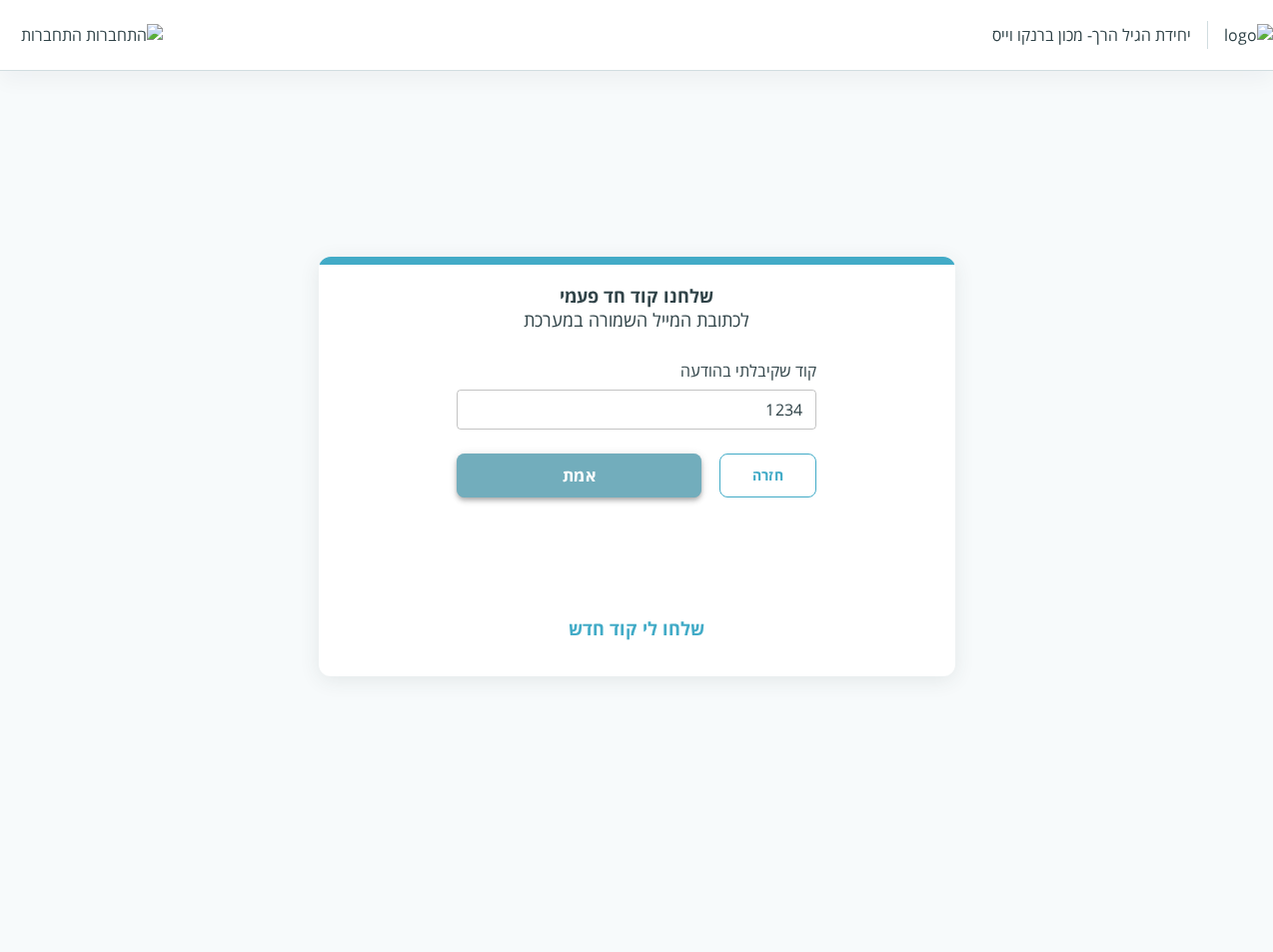 click on "אמת" at bounding box center (579, 476) 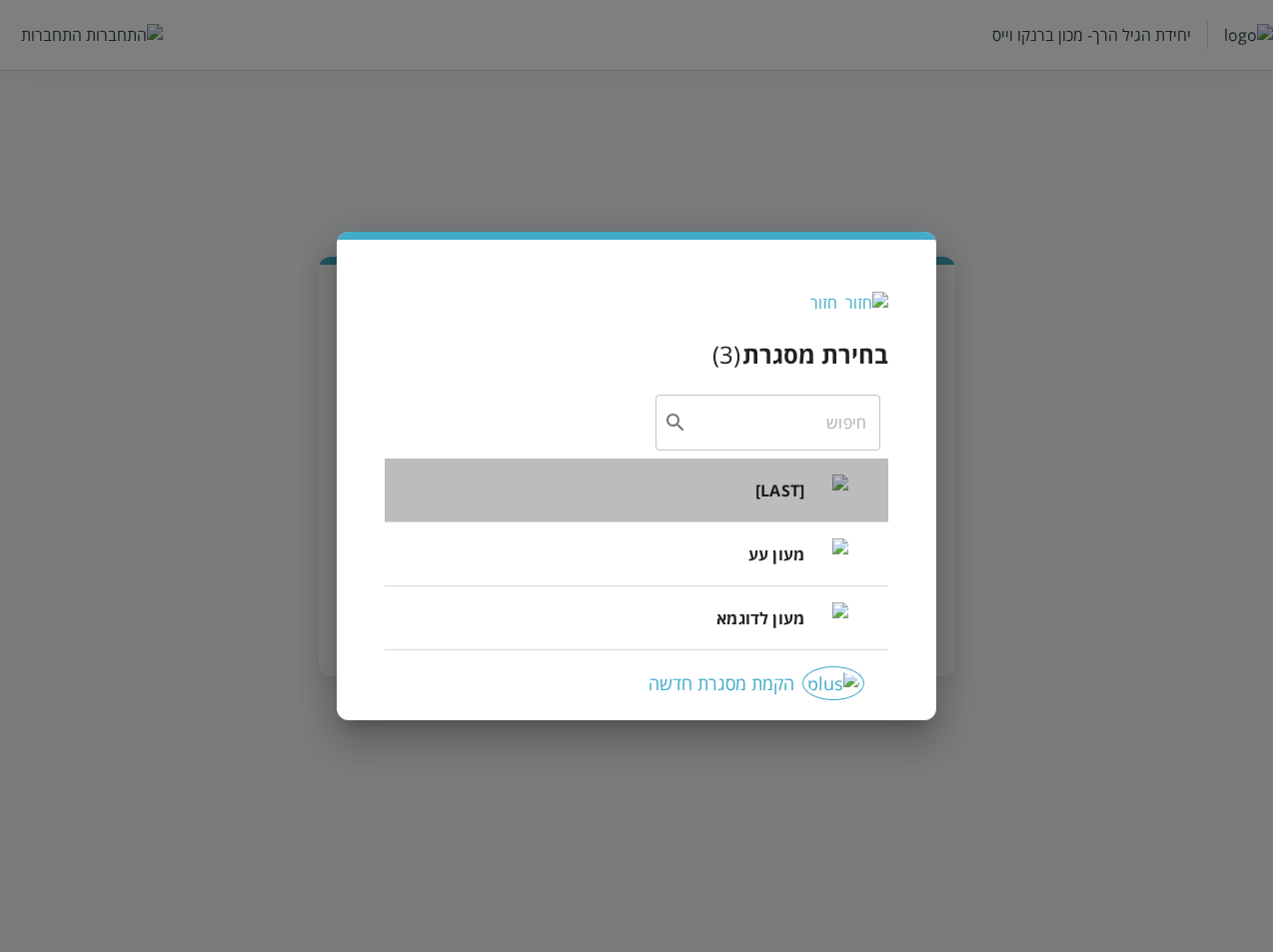 click on "[LAST]" at bounding box center [779, 490] 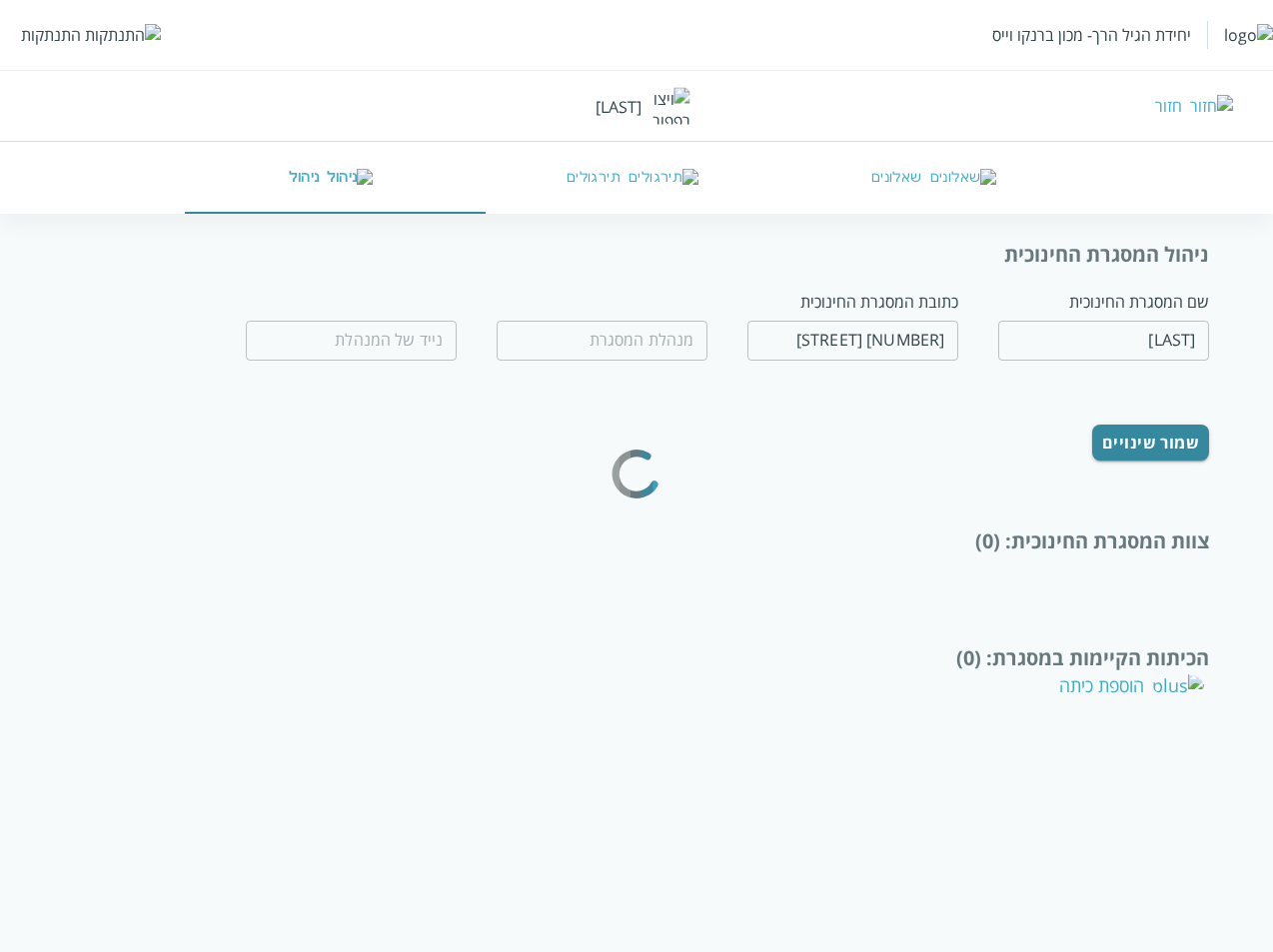 type on "[FIRST] [LAST]" 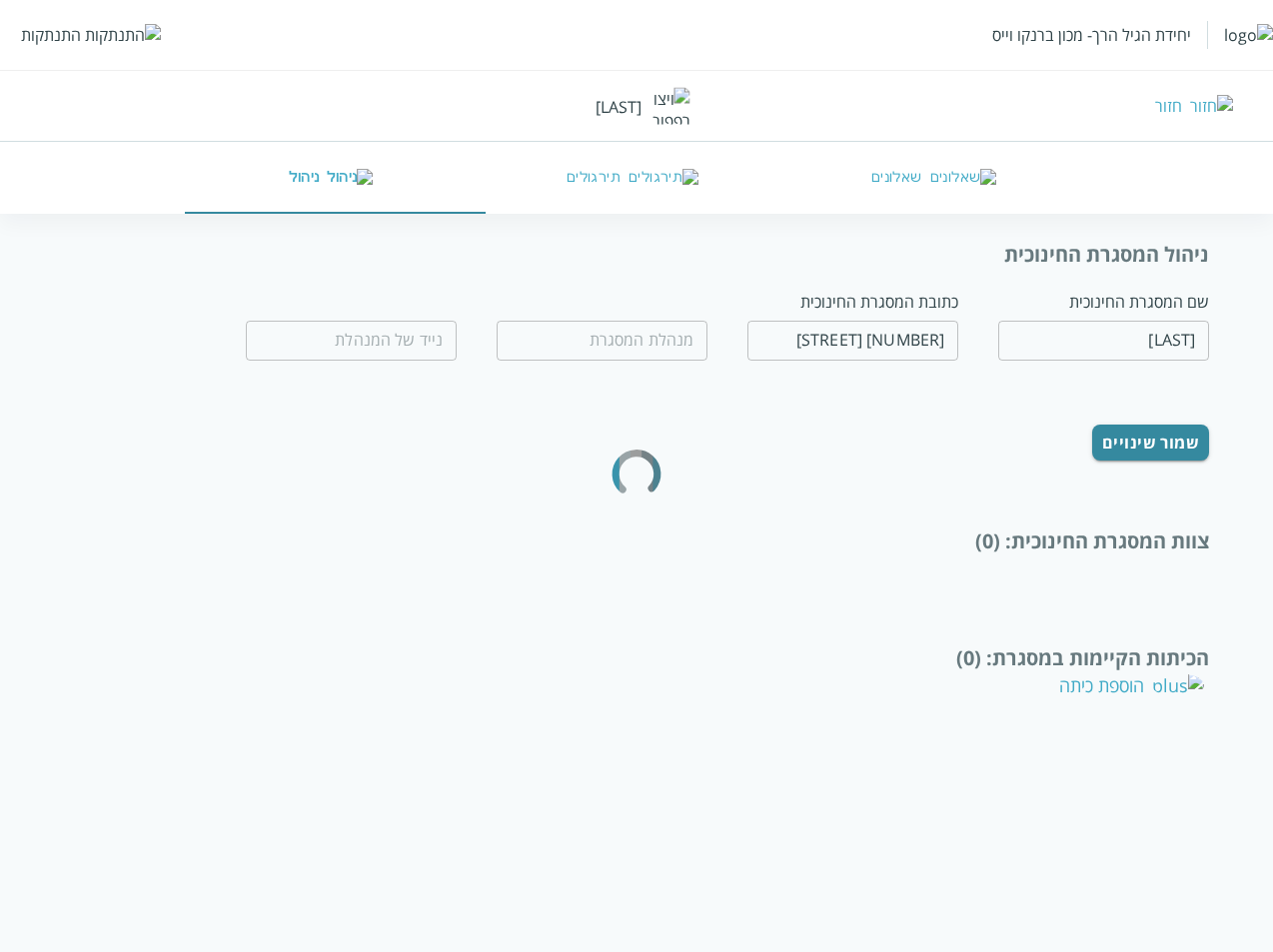 type on "[PHONE]" 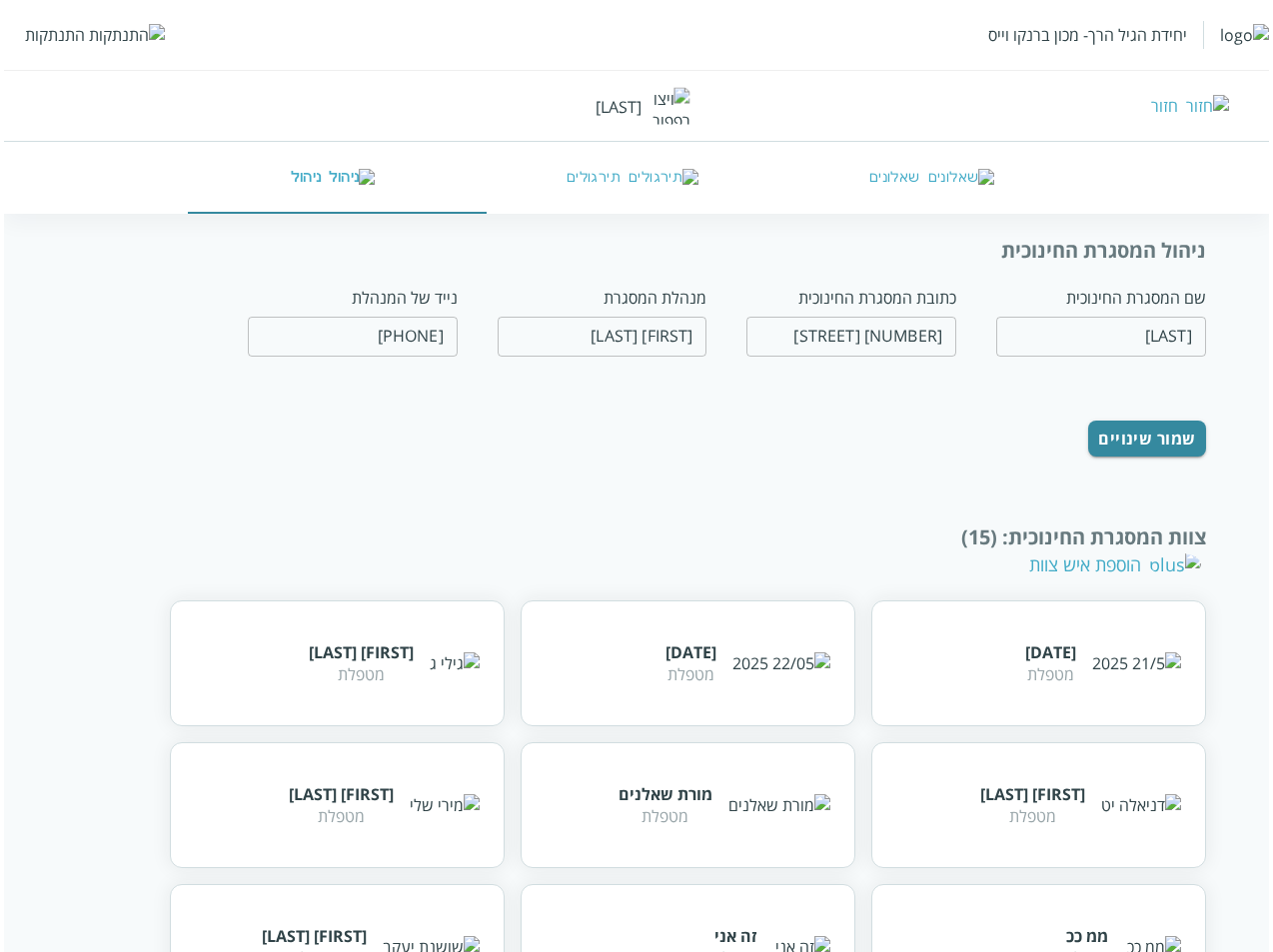 scroll, scrollTop: 0, scrollLeft: 0, axis: both 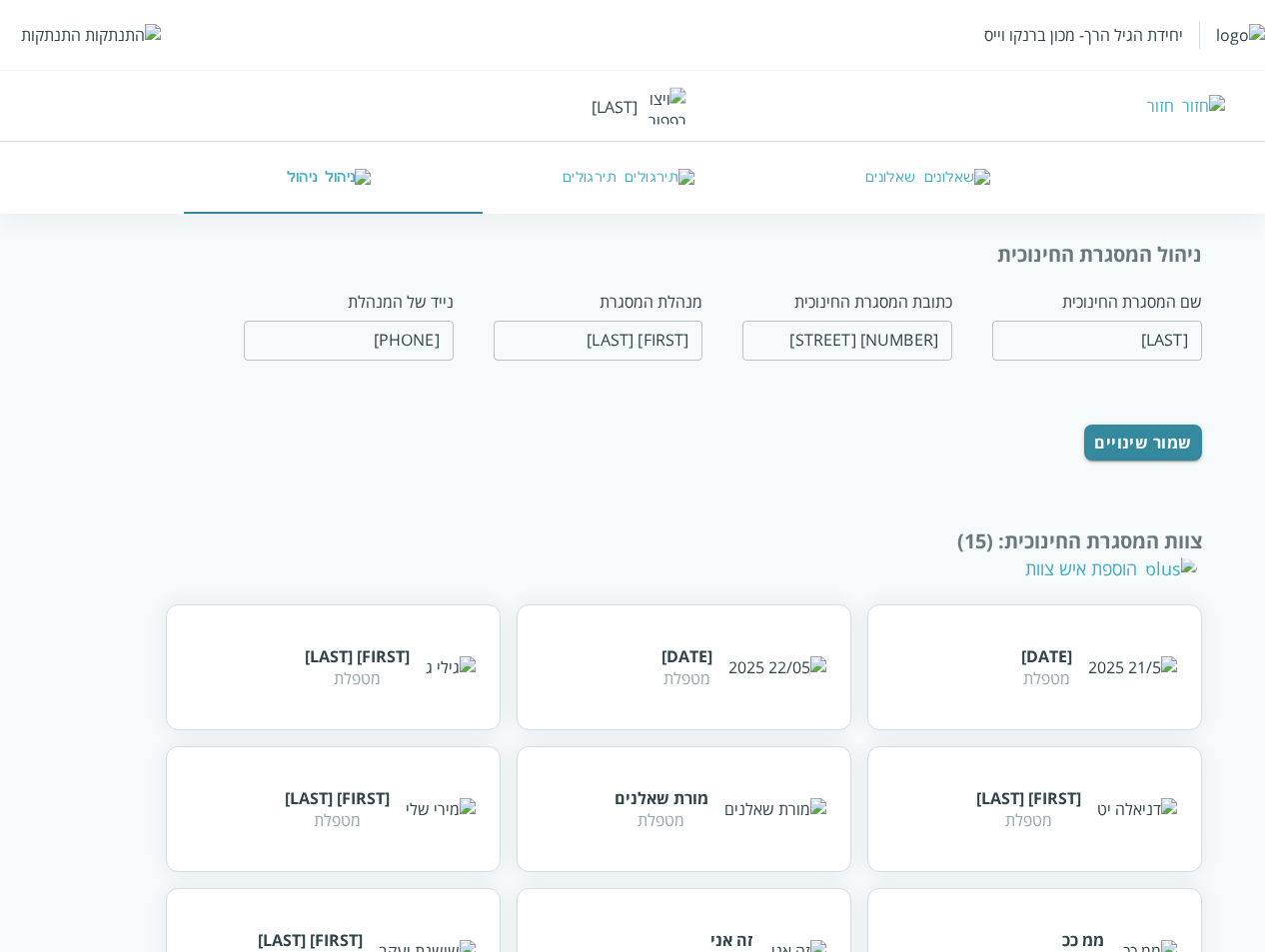 click on "שאלונים" at bounding box center (932, 178) 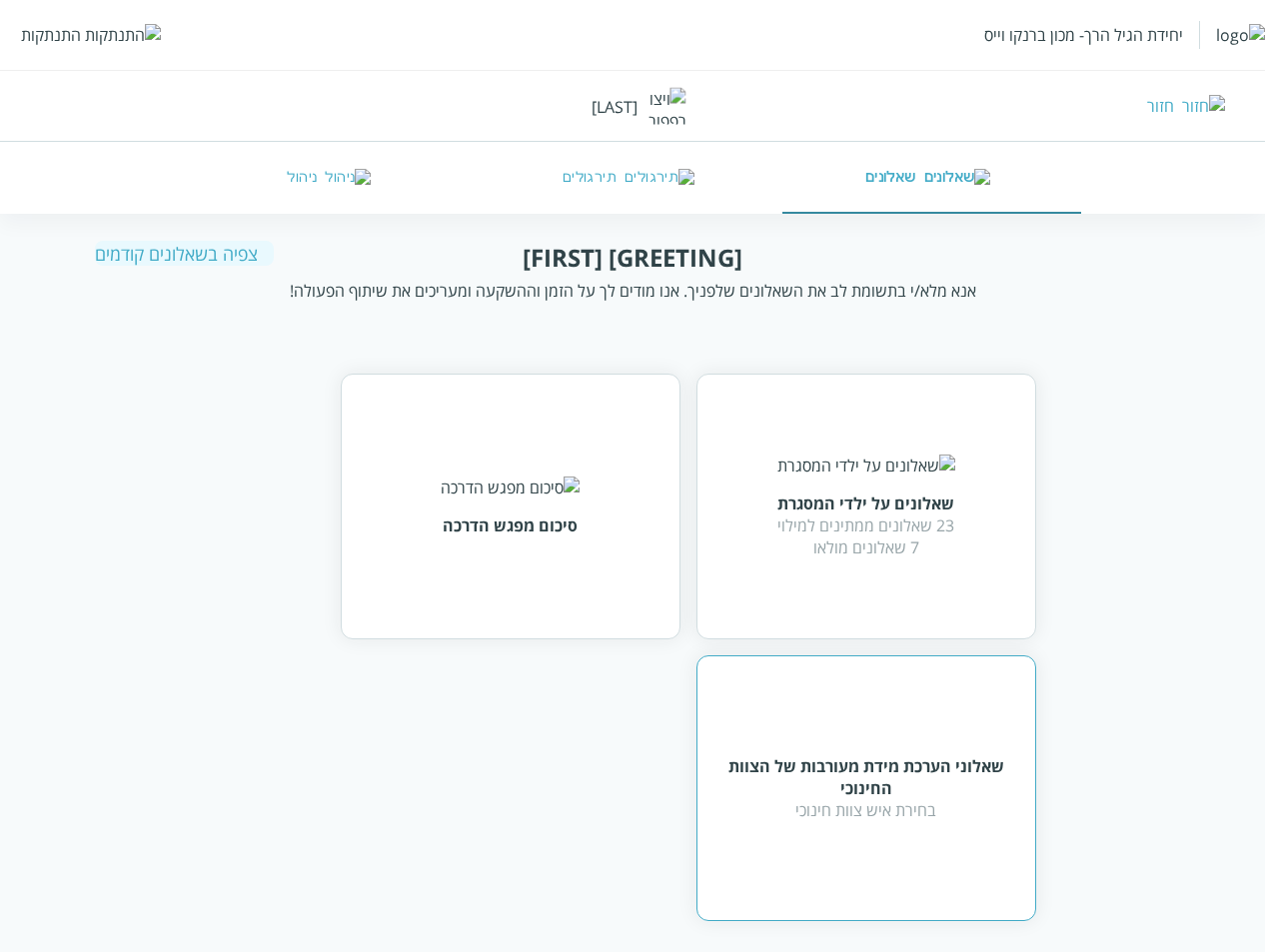 click on "שאלוני הערכת מידת מעורבות של הצוות החינוכי בחירת איש צוות חינוכי" at bounding box center (866, 788) 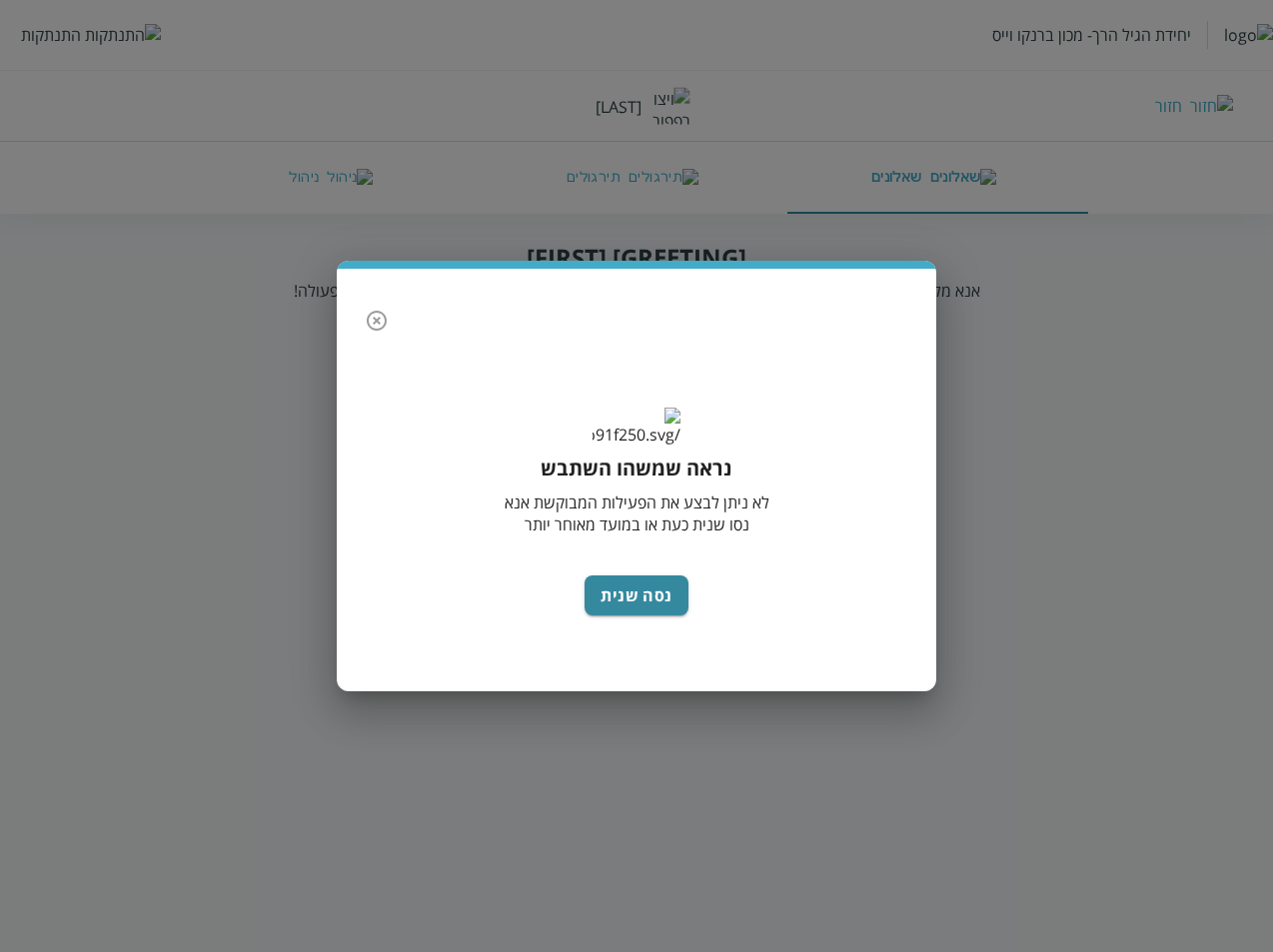 click 